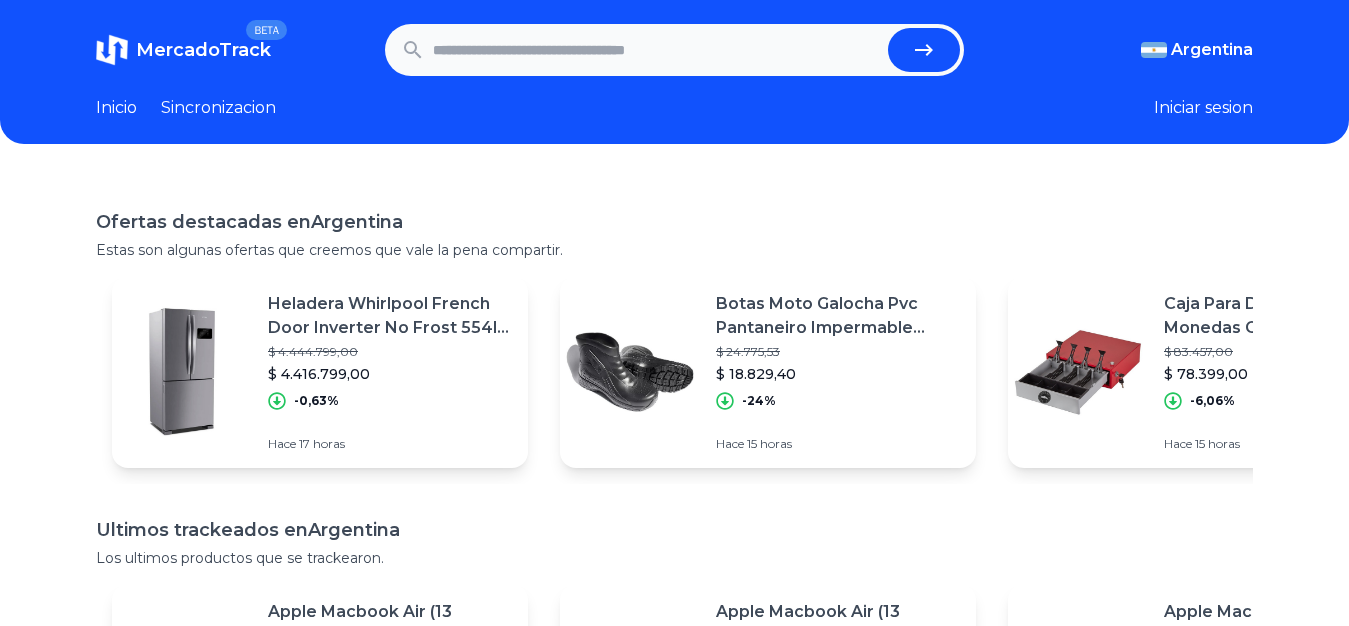scroll, scrollTop: 0, scrollLeft: 0, axis: both 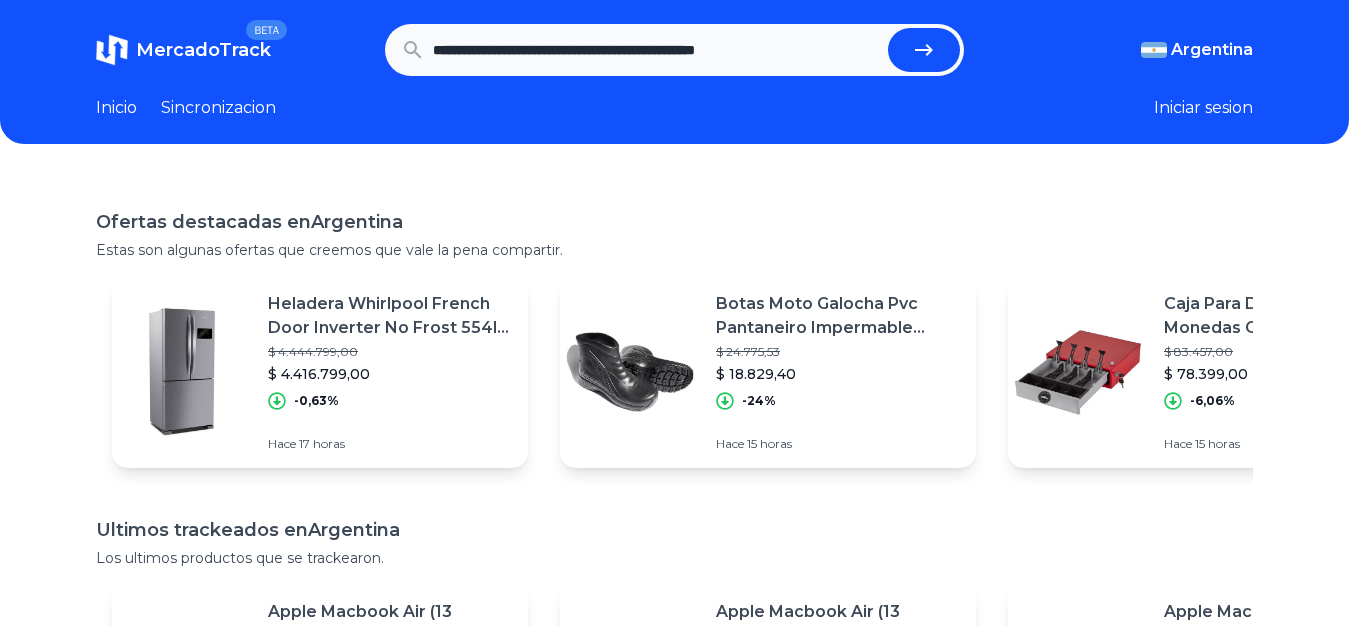 type on "**********" 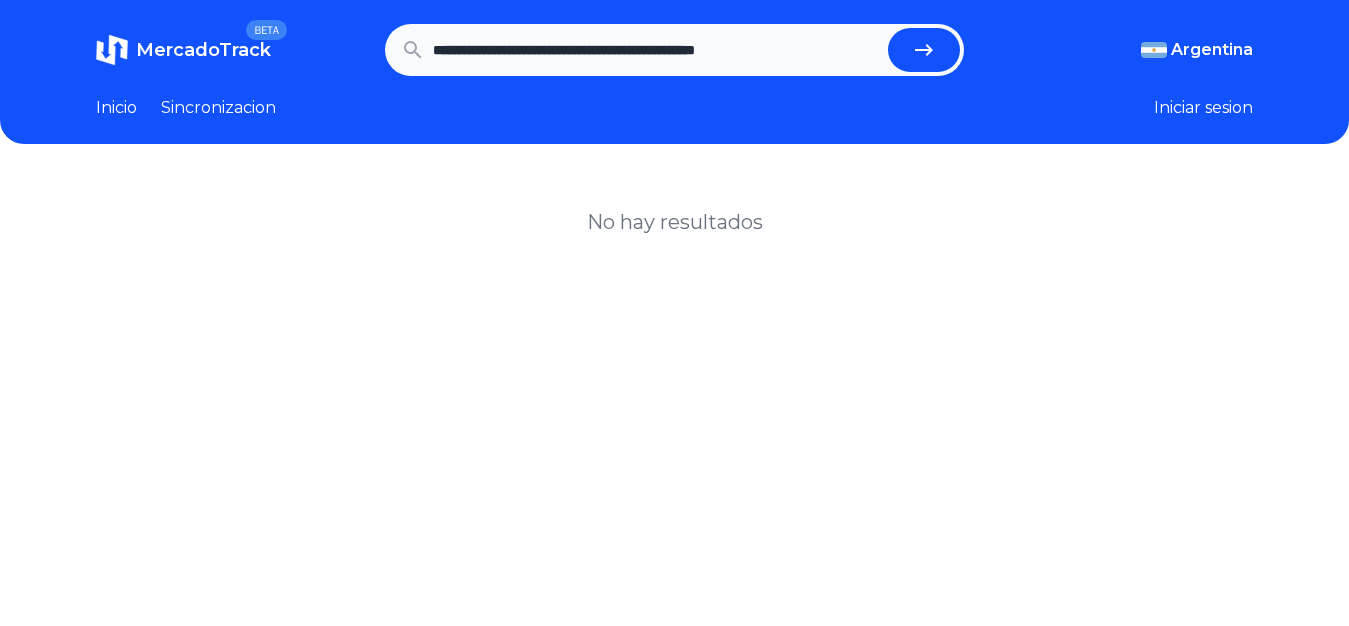 scroll, scrollTop: 0, scrollLeft: 0, axis: both 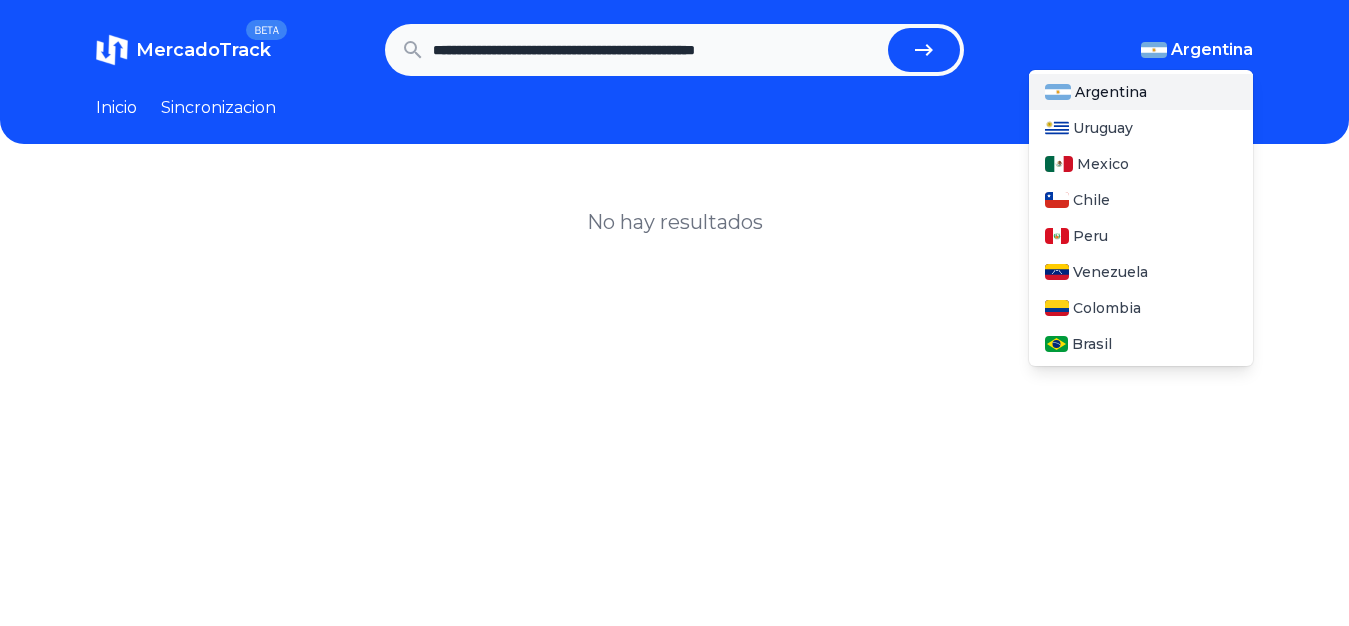 drag, startPoint x: 1172, startPoint y: 65, endPoint x: 1191, endPoint y: 54, distance: 21.954498 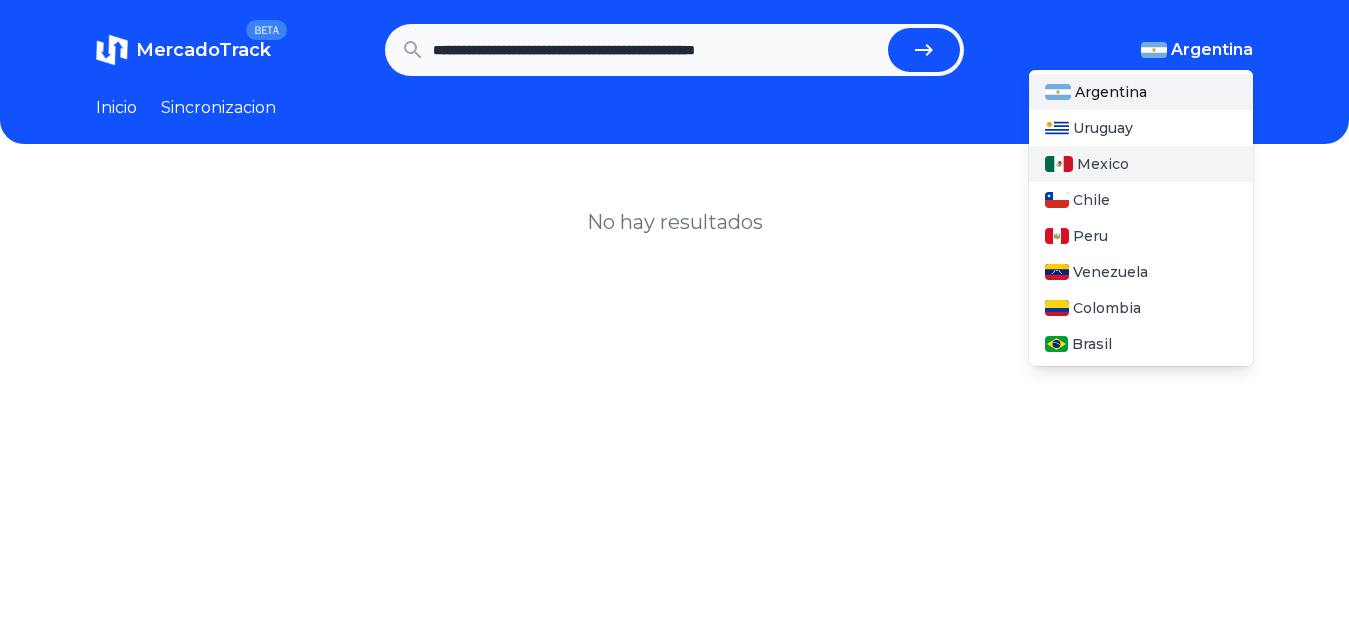 click on "Mexico" at bounding box center (1141, 164) 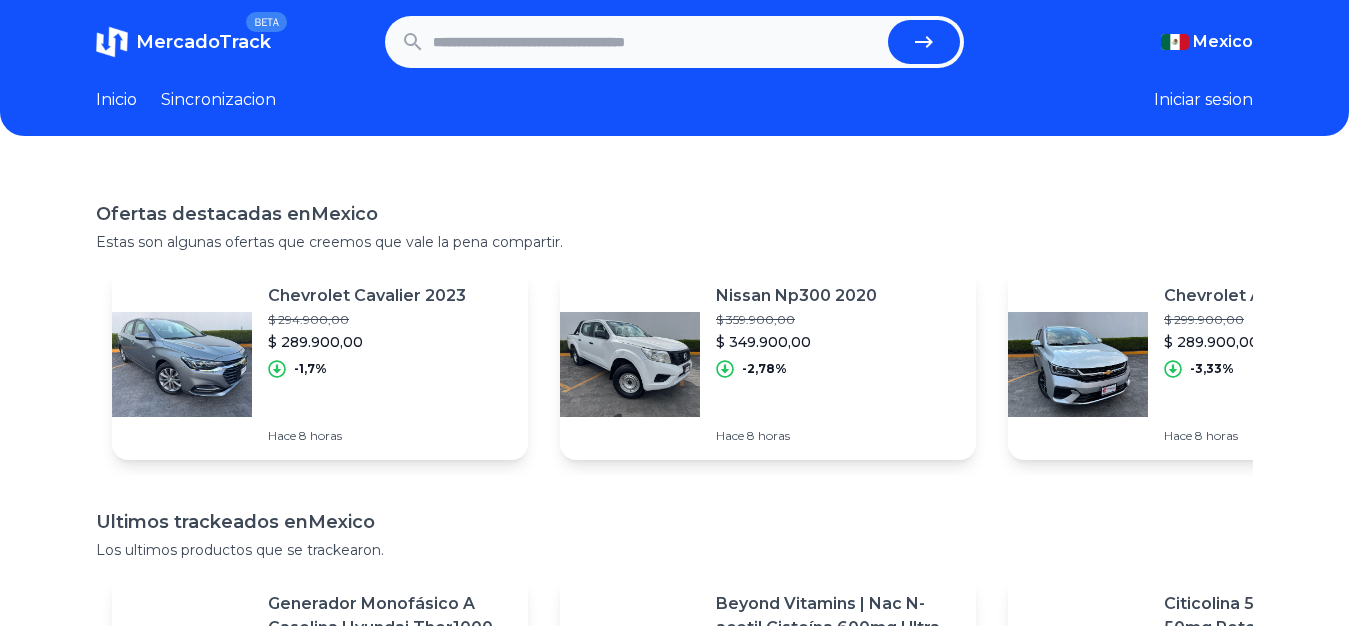 scroll, scrollTop: 0, scrollLeft: 0, axis: both 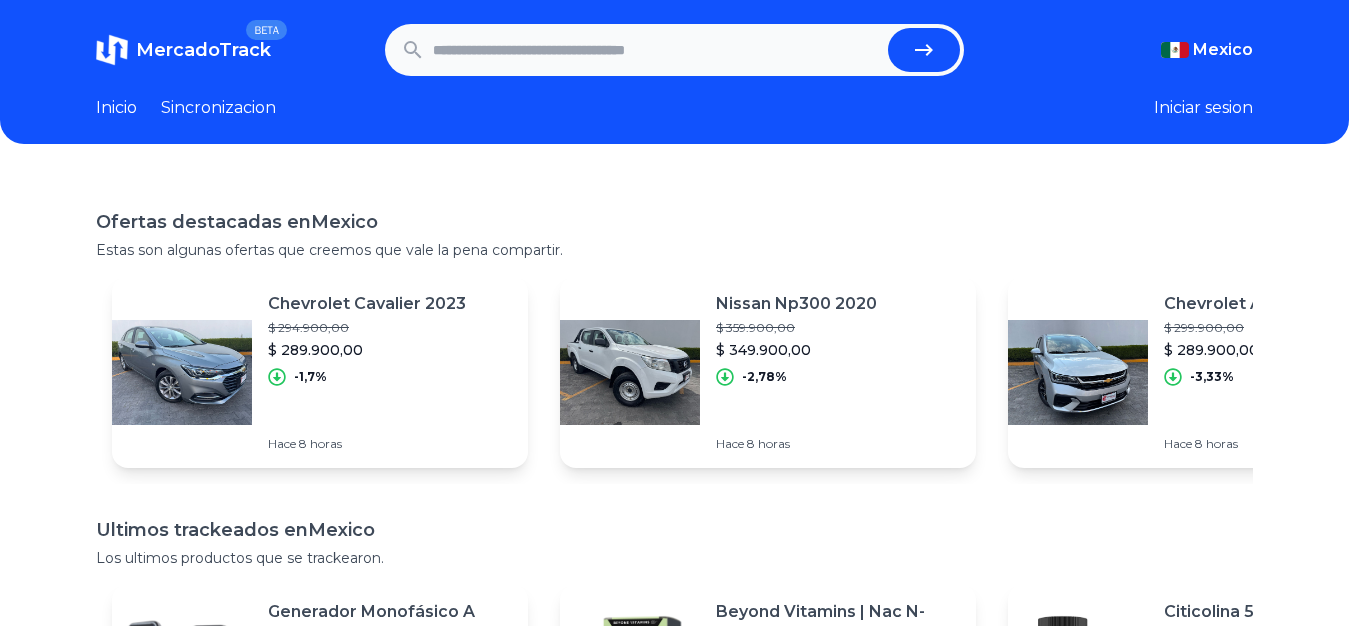 click at bounding box center [656, 50] 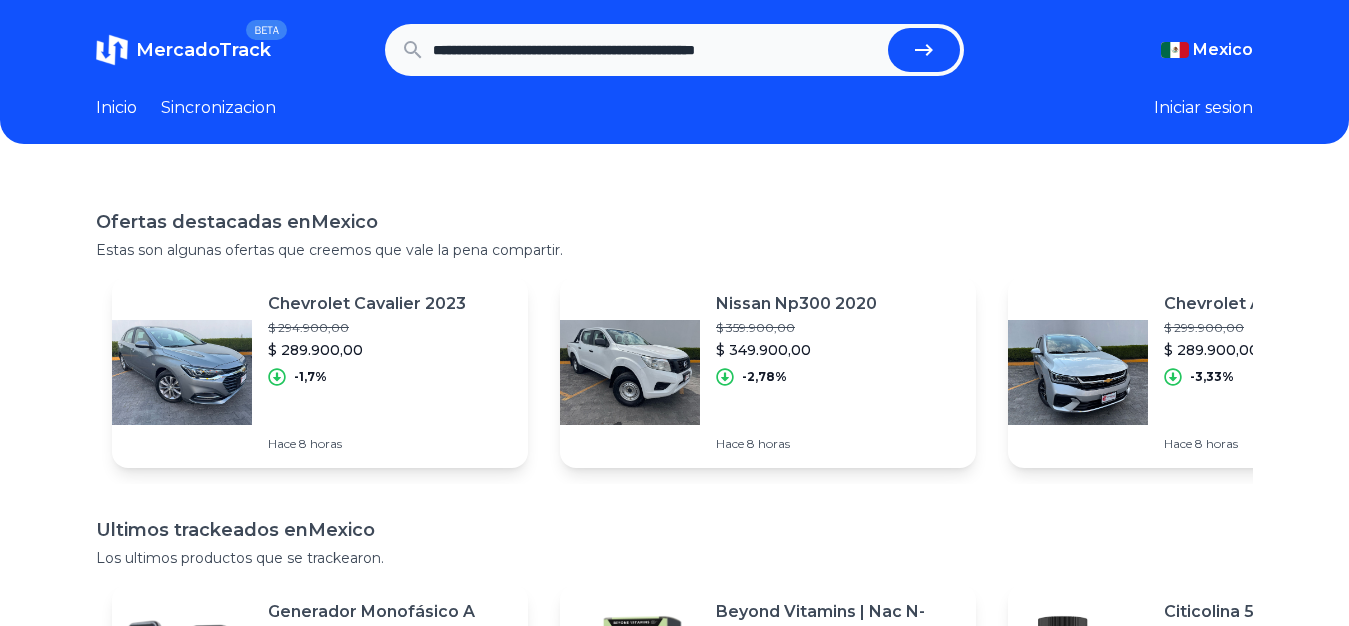 type on "**********" 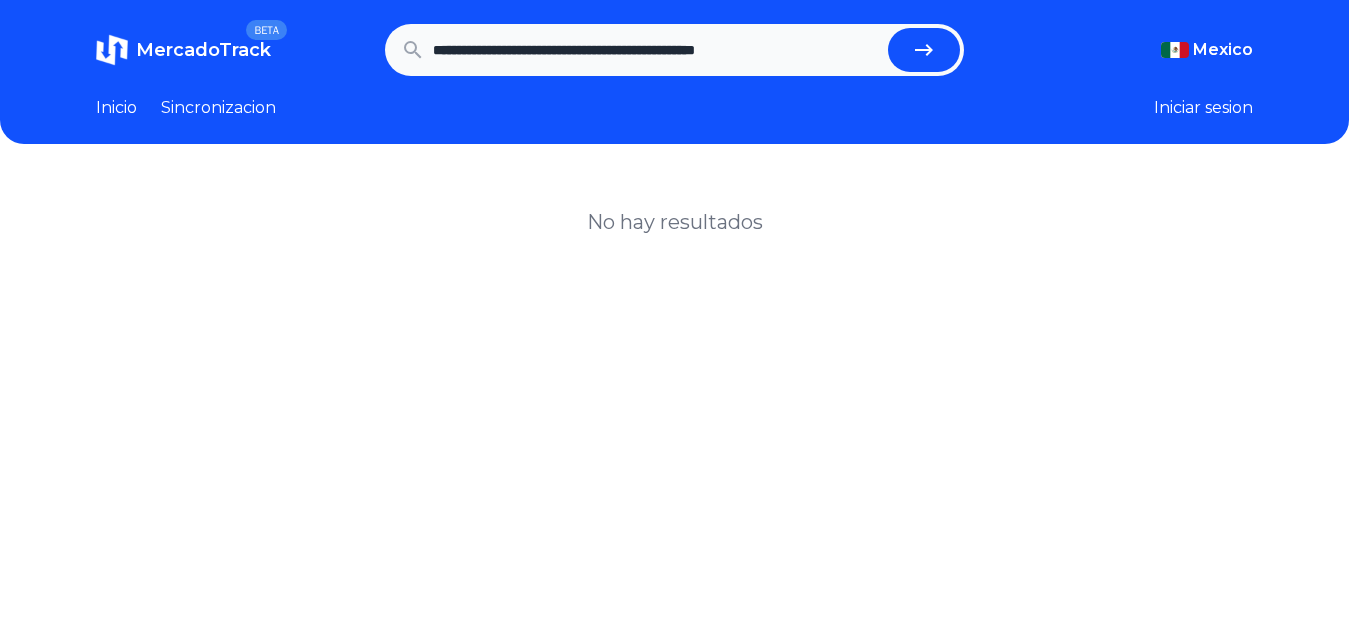 scroll, scrollTop: 0, scrollLeft: 0, axis: both 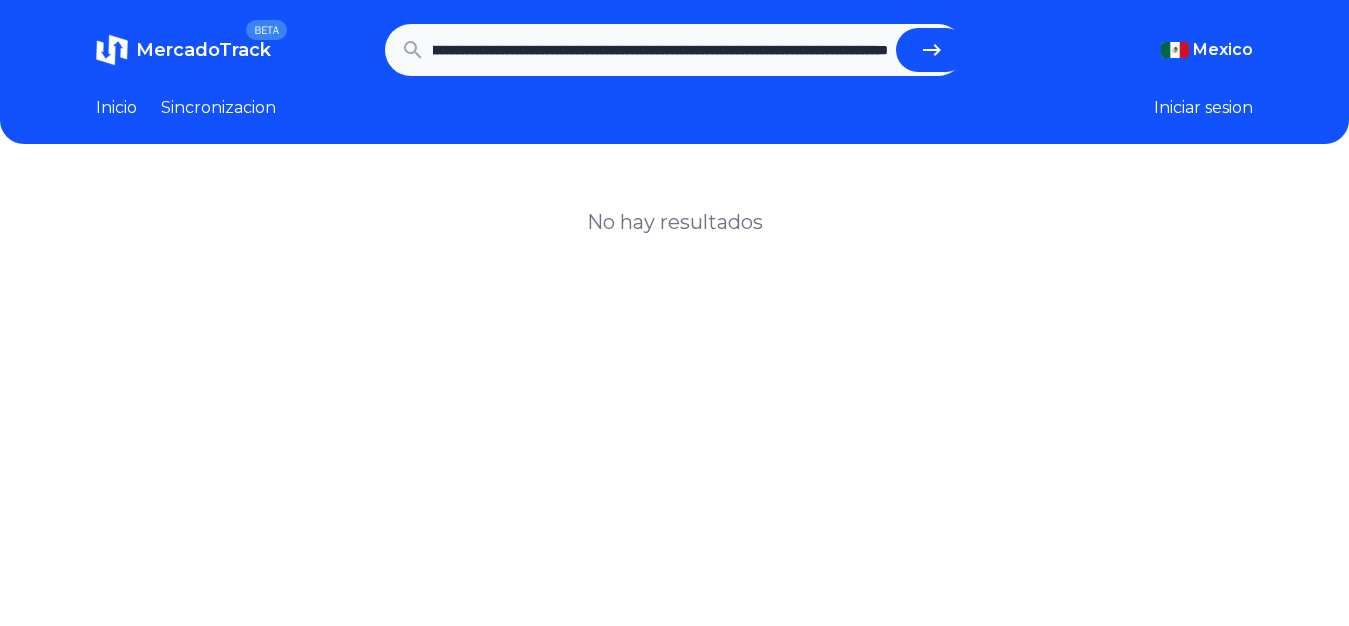 click 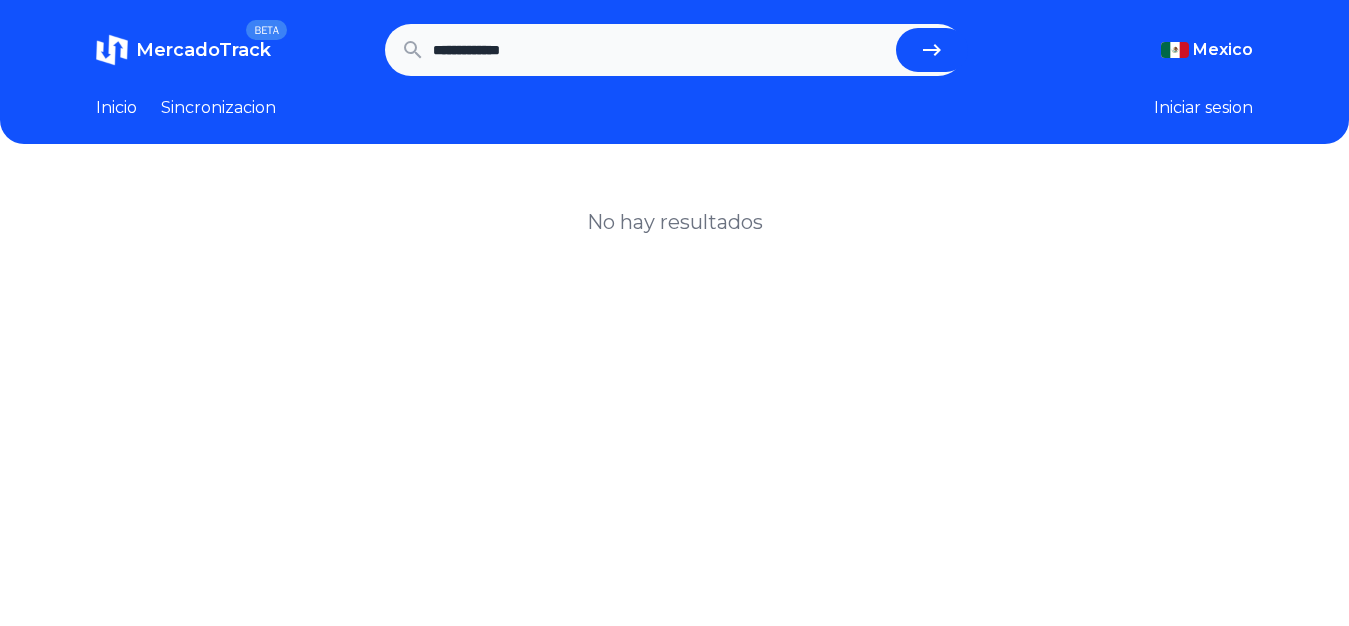 scroll, scrollTop: 0, scrollLeft: 0, axis: both 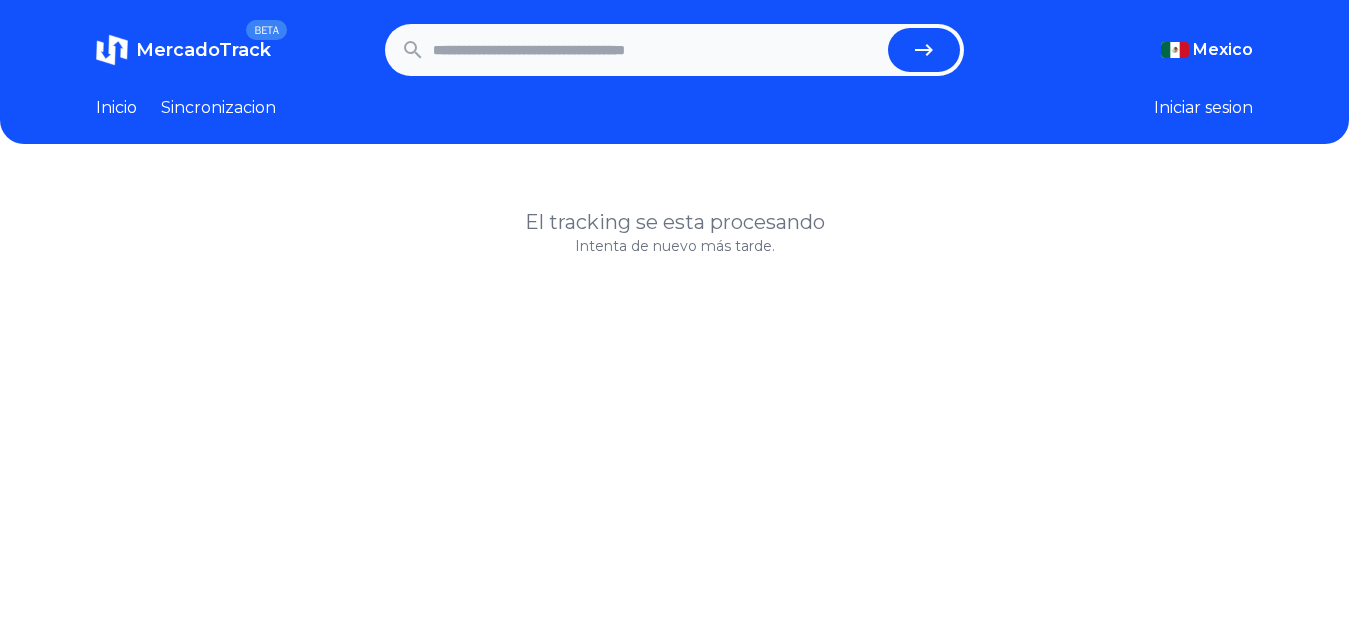 click 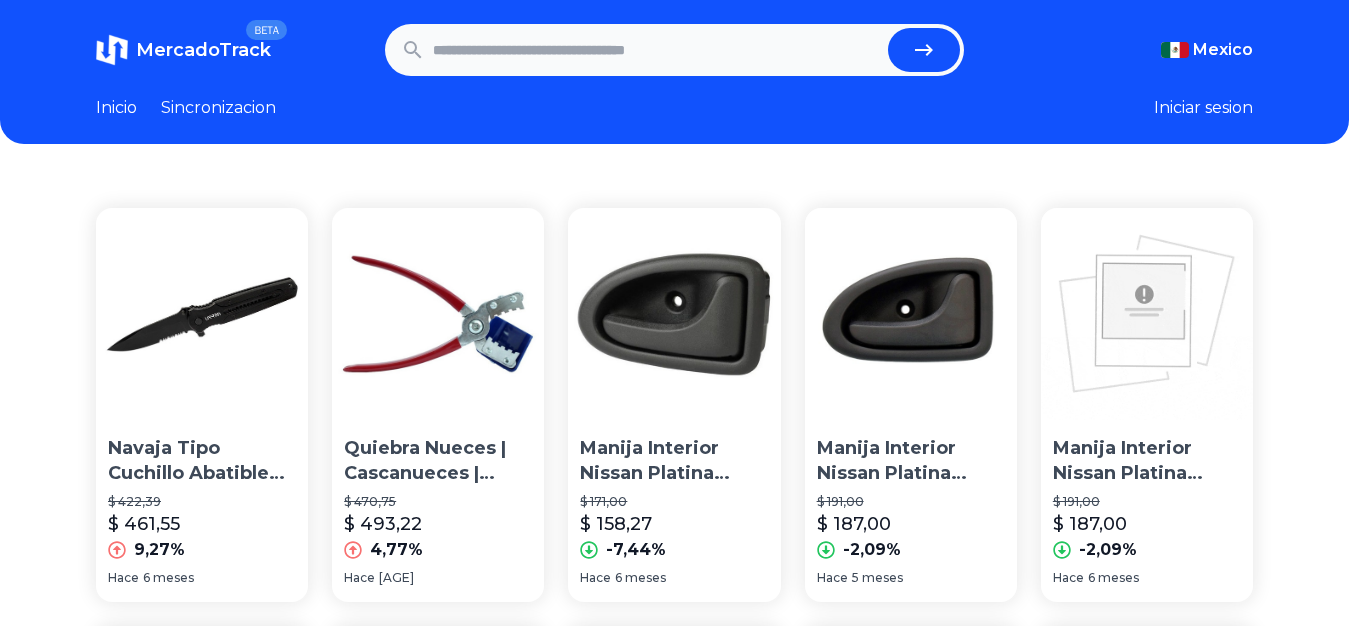 scroll, scrollTop: 0, scrollLeft: 0, axis: both 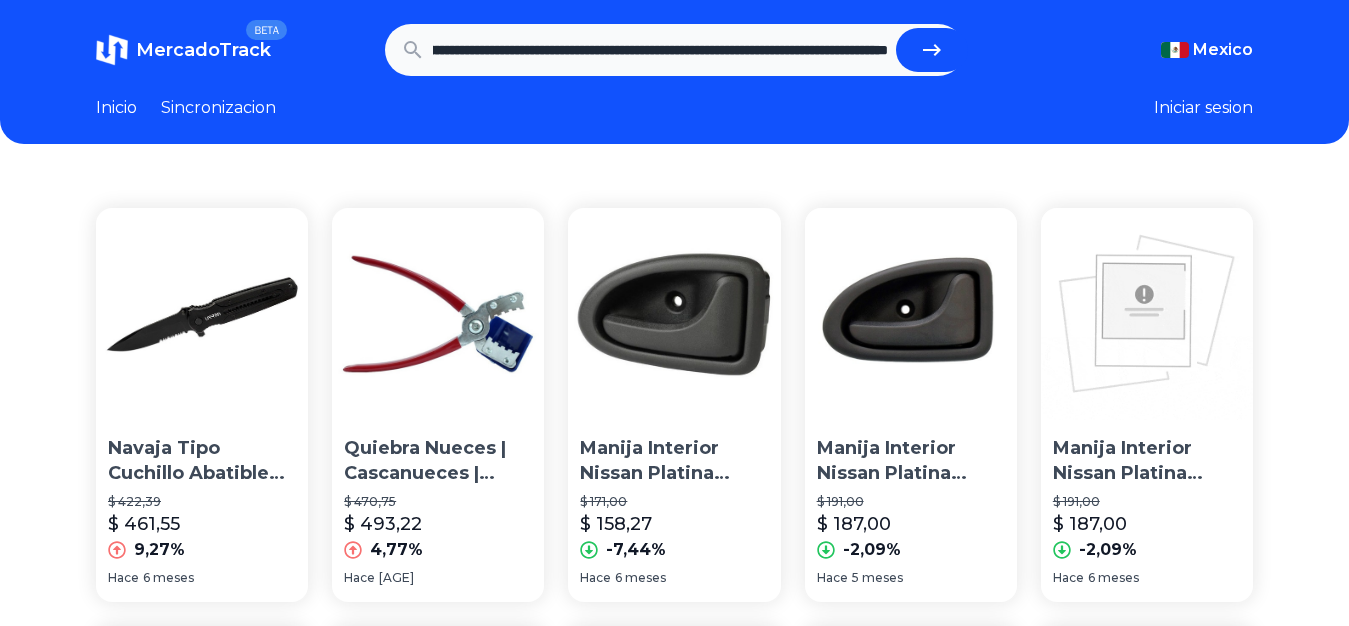 click at bounding box center (932, 50) 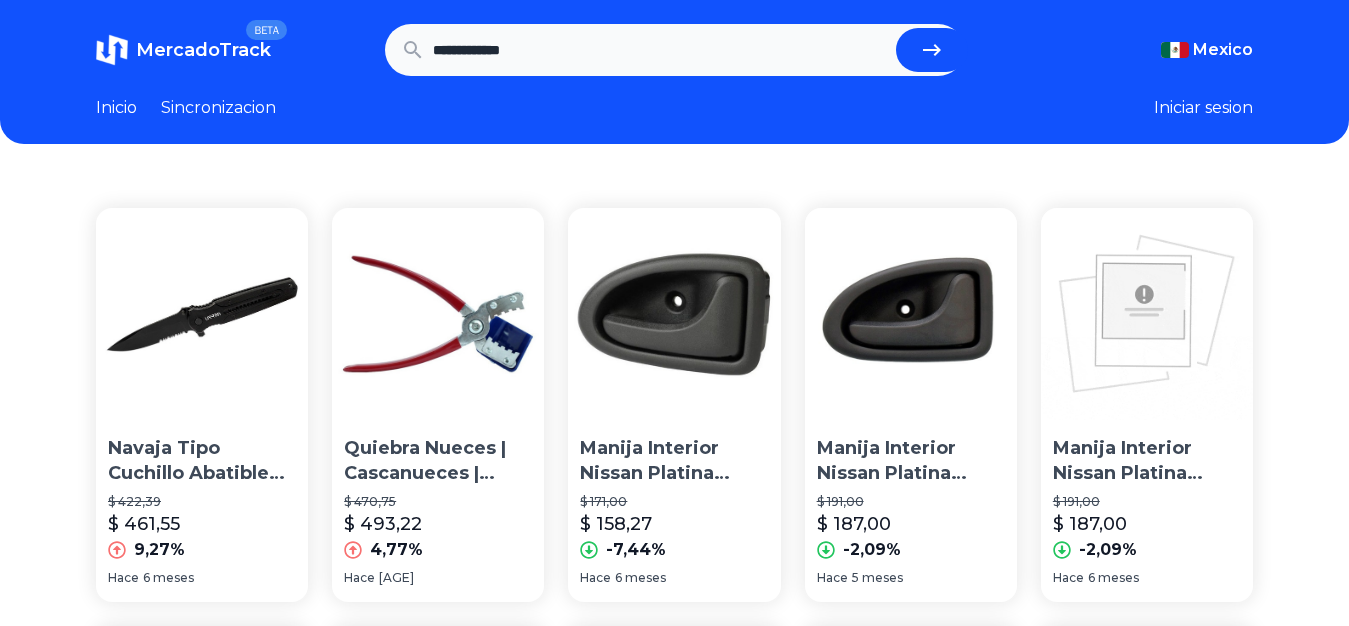 scroll, scrollTop: 0, scrollLeft: 0, axis: both 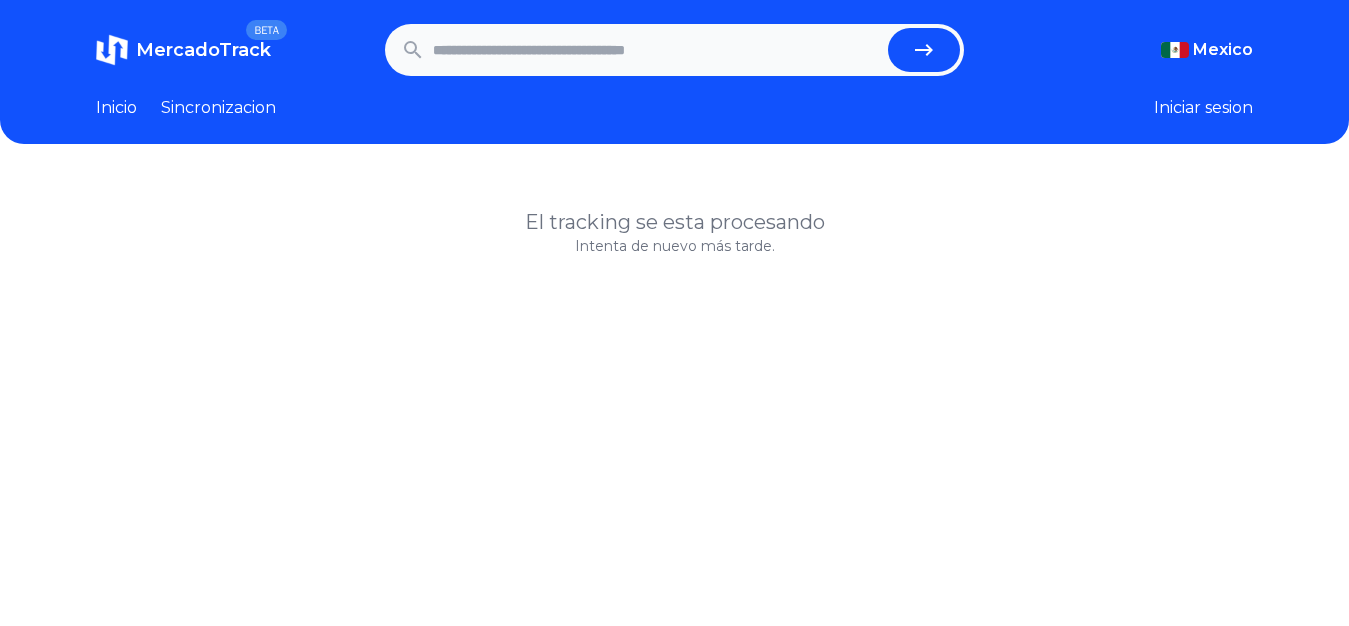 click on "El tracking se esta procesando Intenta de nuevo más tarde." at bounding box center (674, 489) 